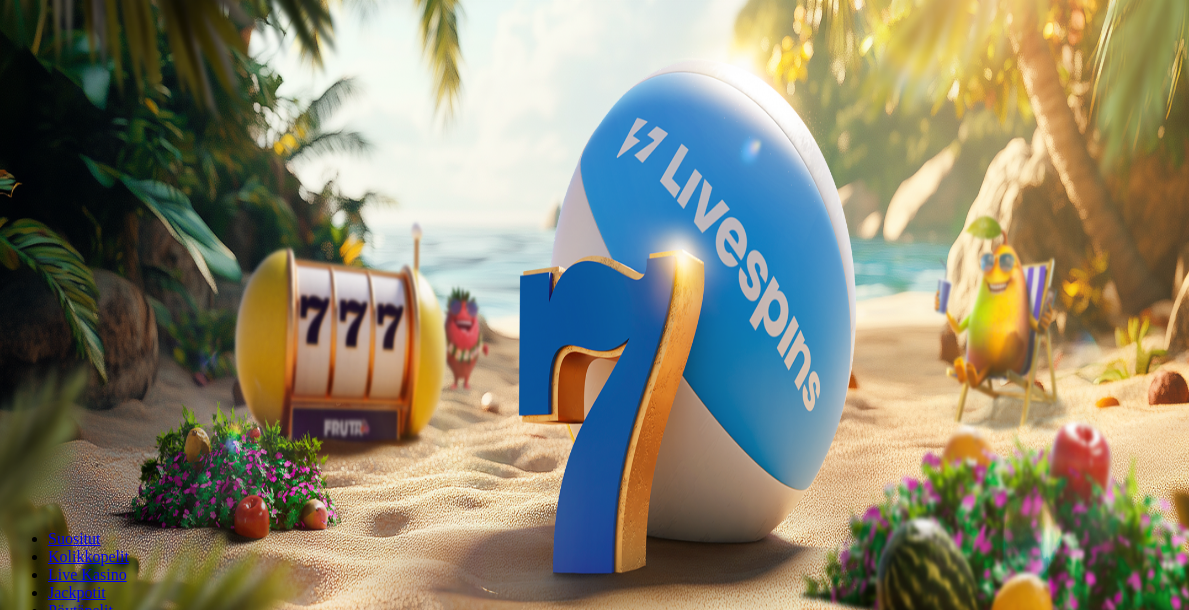 scroll, scrollTop: 0, scrollLeft: 0, axis: both 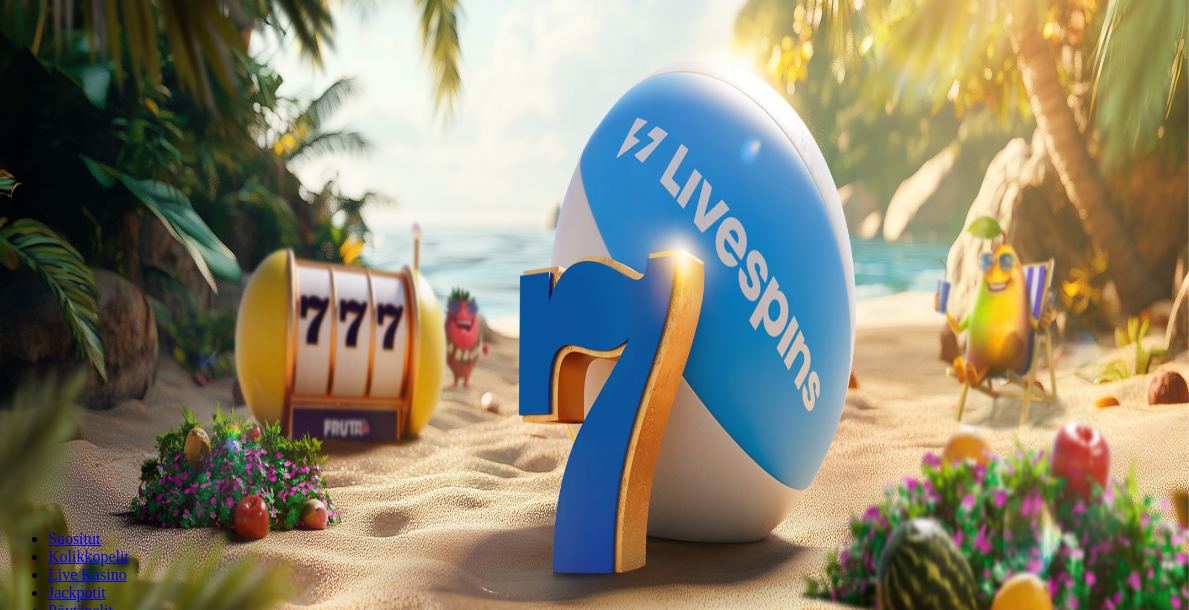 click at bounding box center (16, 471) 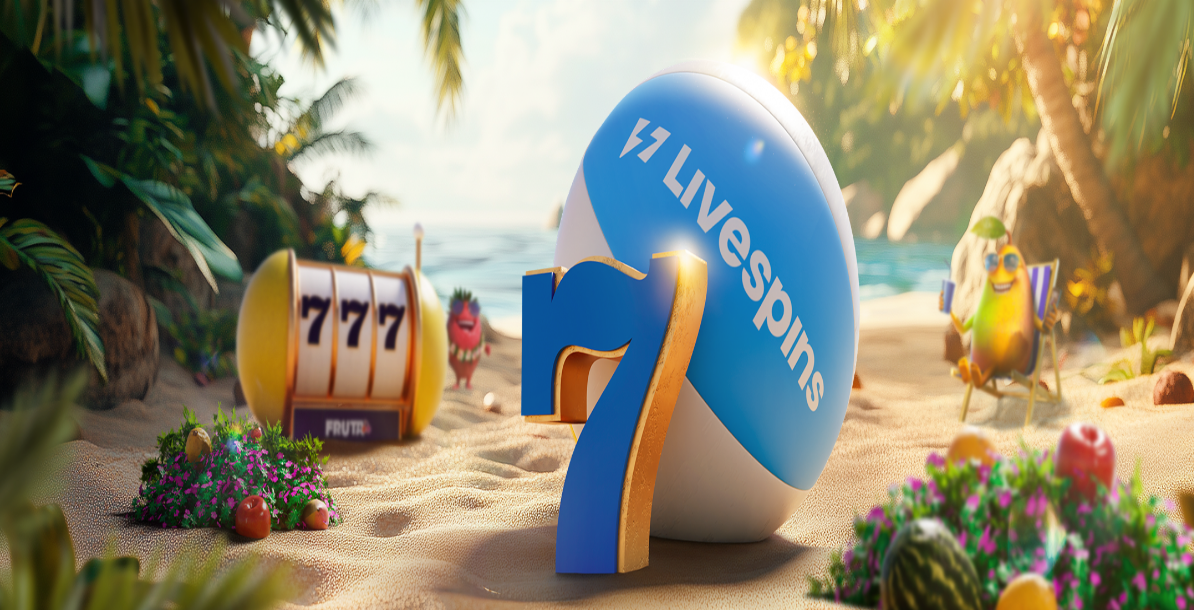 click at bounding box center (160, 367) 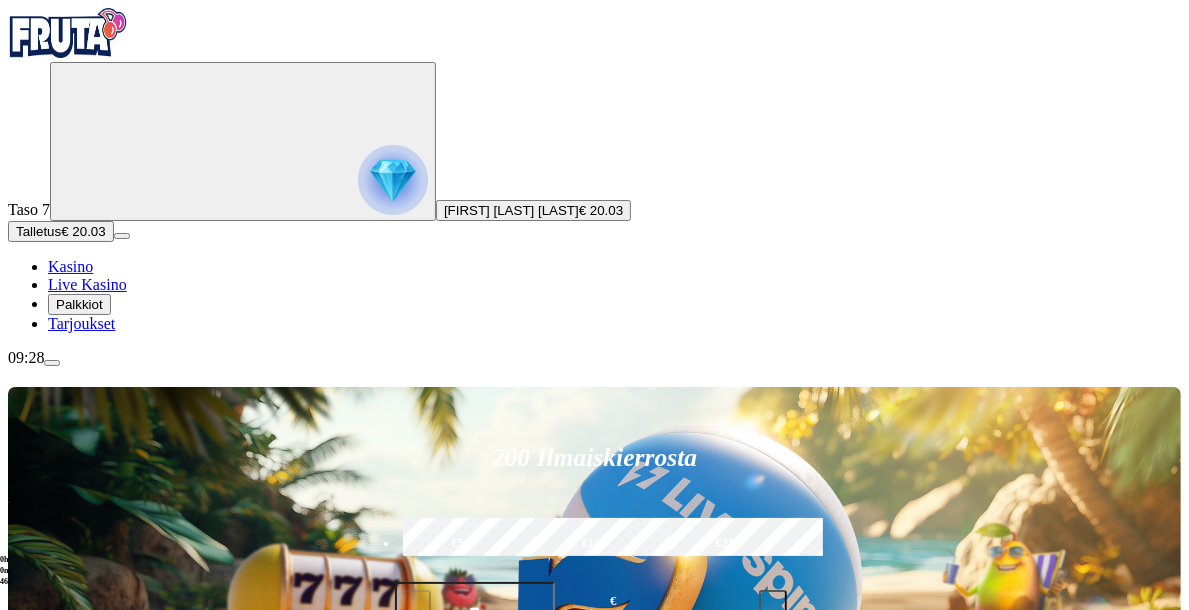 click on "Palkkiot" at bounding box center (79, 304) 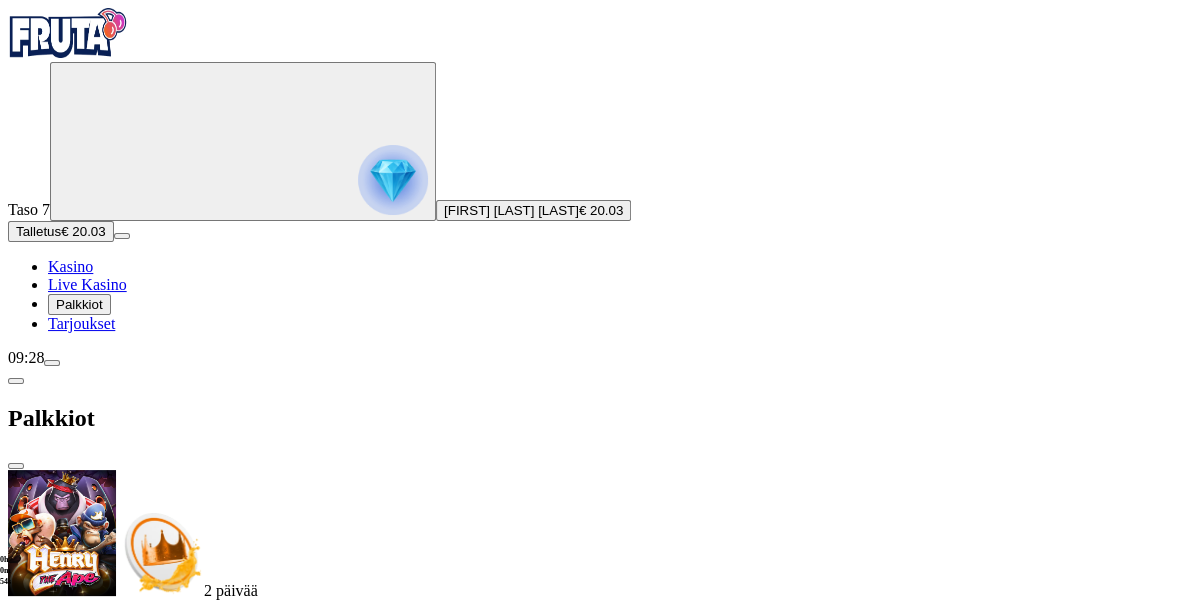 click at bounding box center [16, 466] 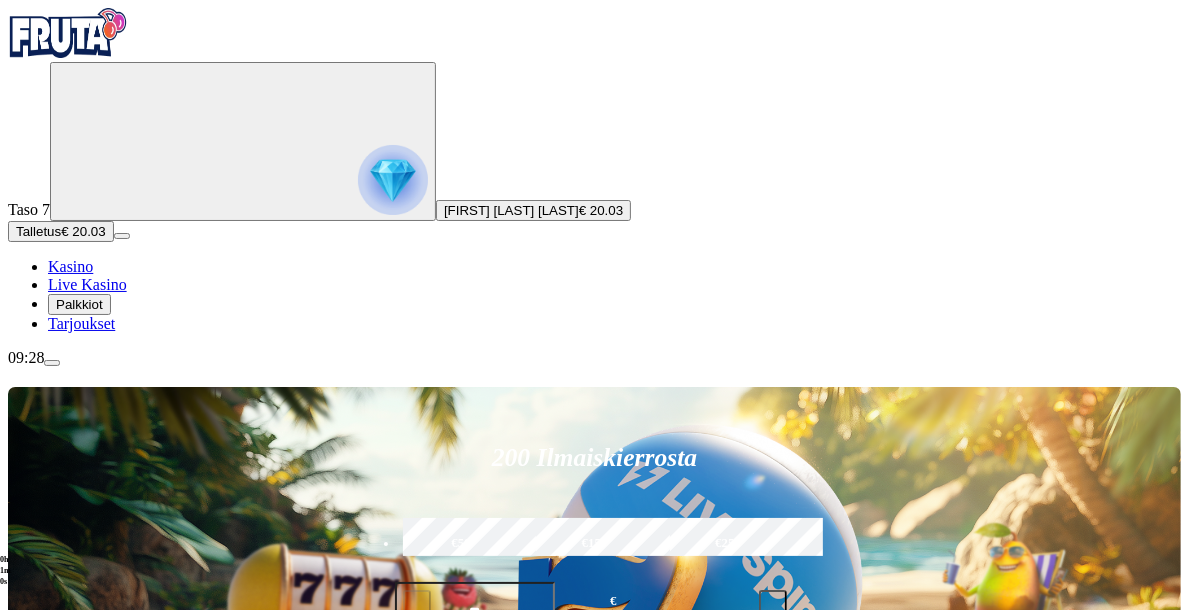 click at bounding box center [32, 1041] 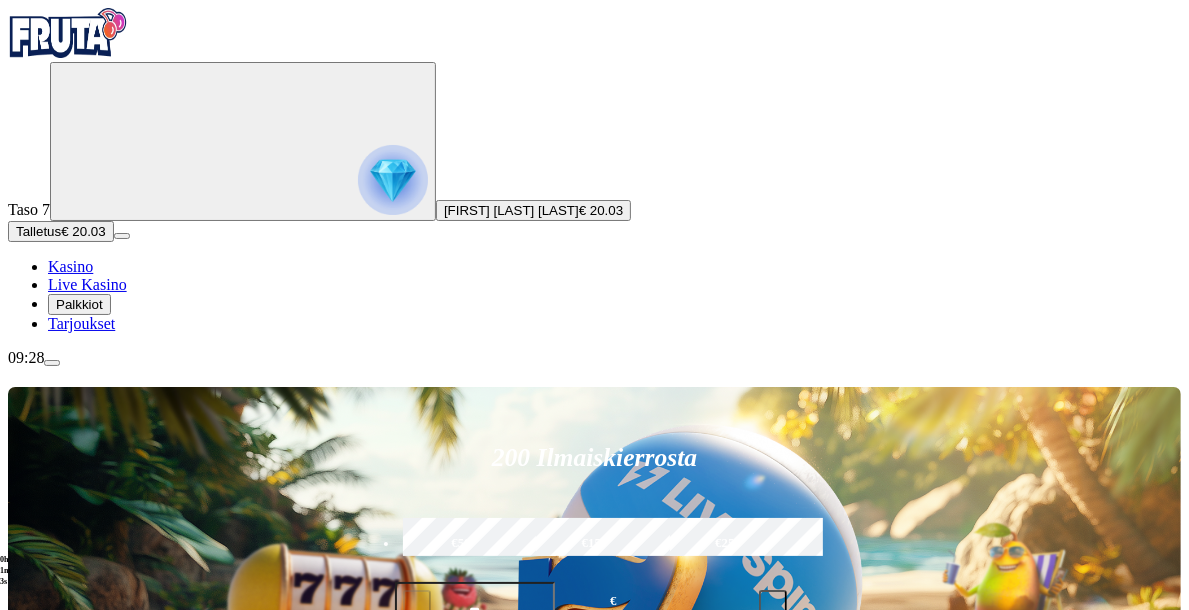 click on "Pelaa nyt" at bounding box center [-614, 2042] 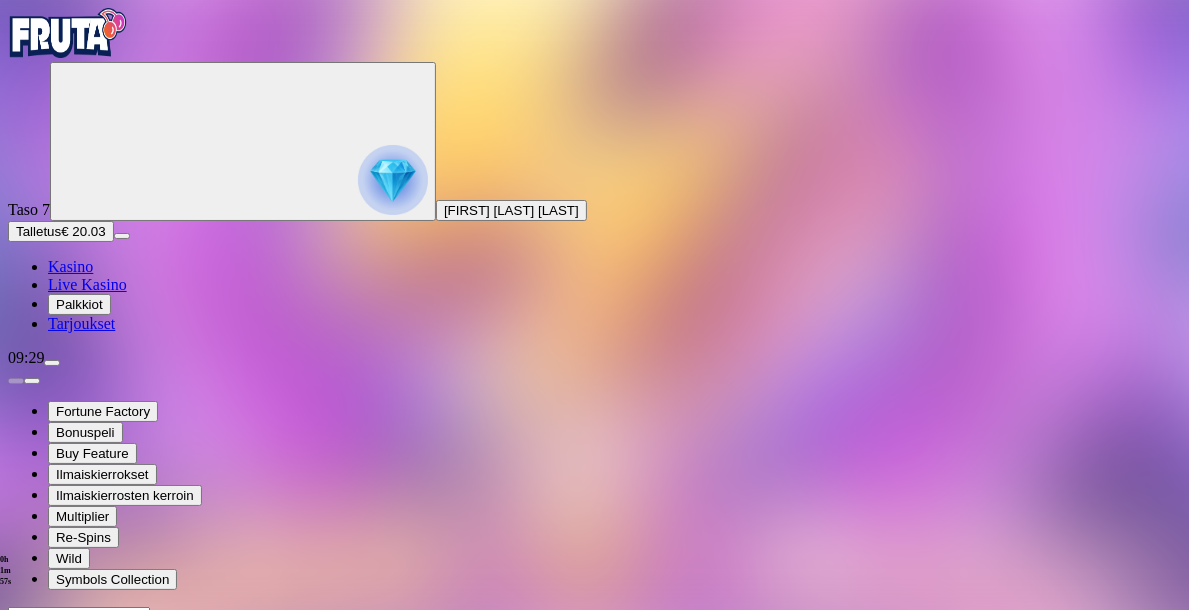 click at bounding box center [16, 799] 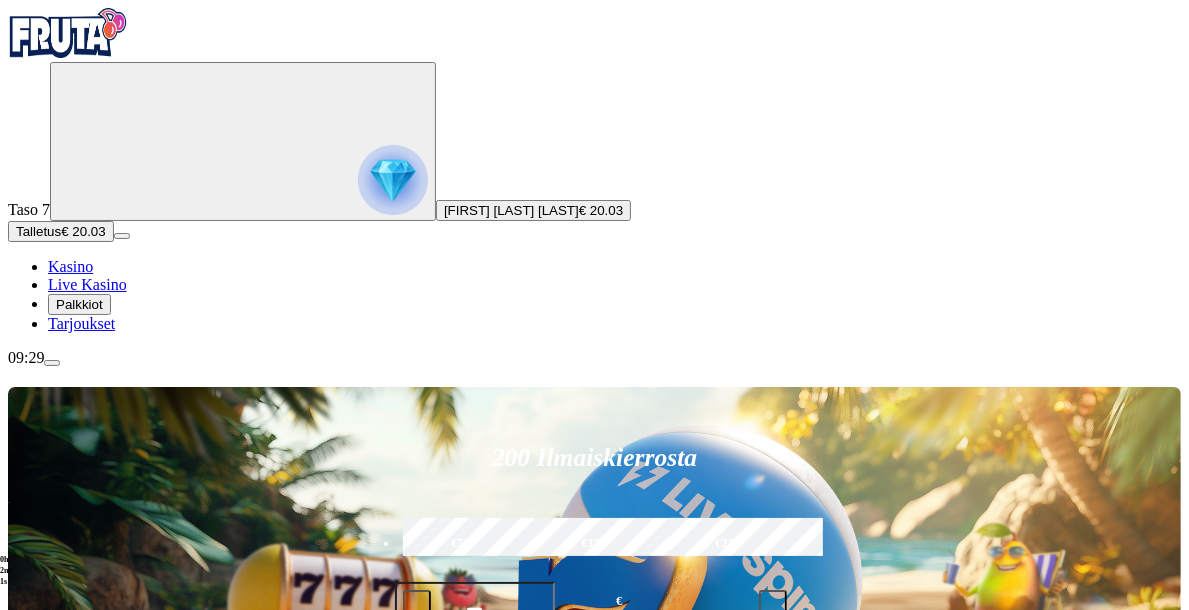 click on "Pelaa nyt" at bounding box center [77, 1087] 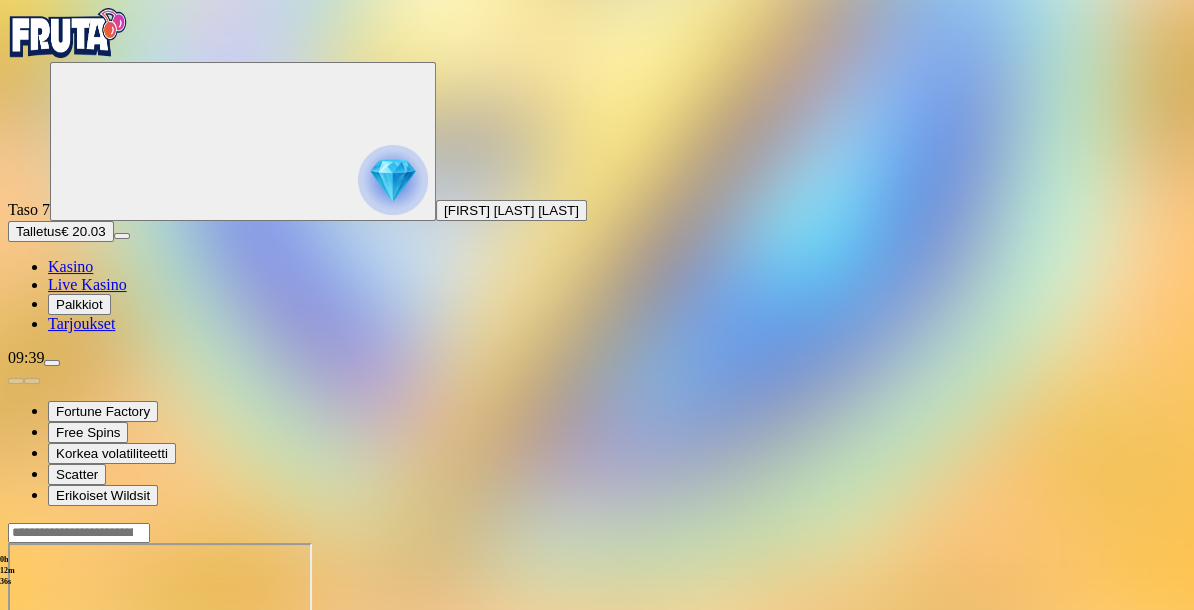 click at bounding box center (16, 715) 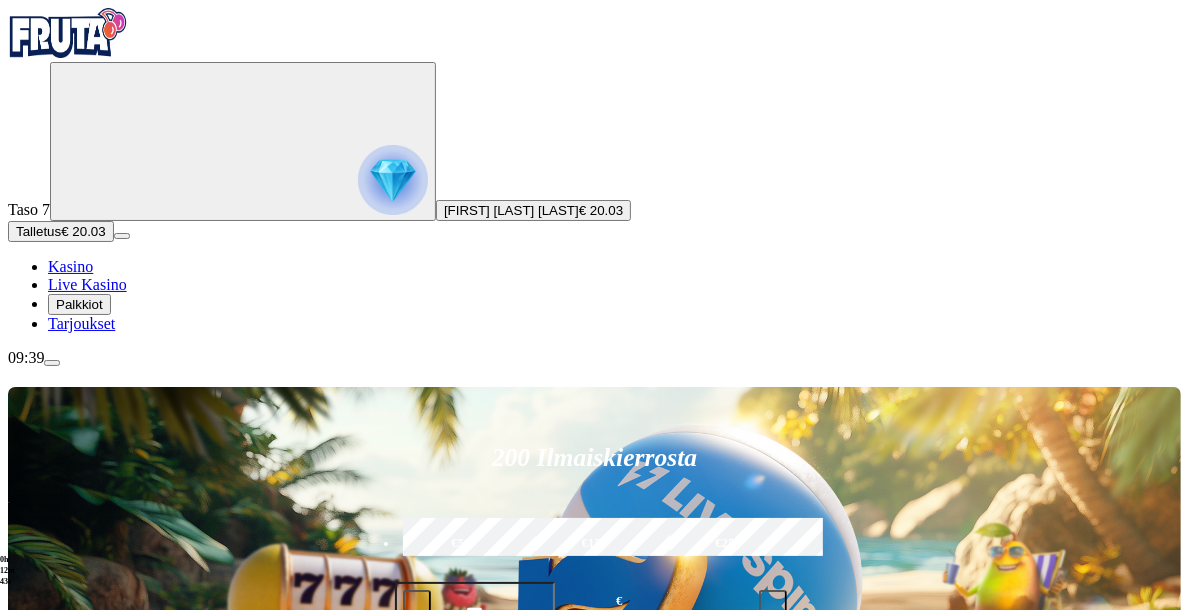 click on "[FIRST] [LAST]  [LAST]" at bounding box center (511, 210) 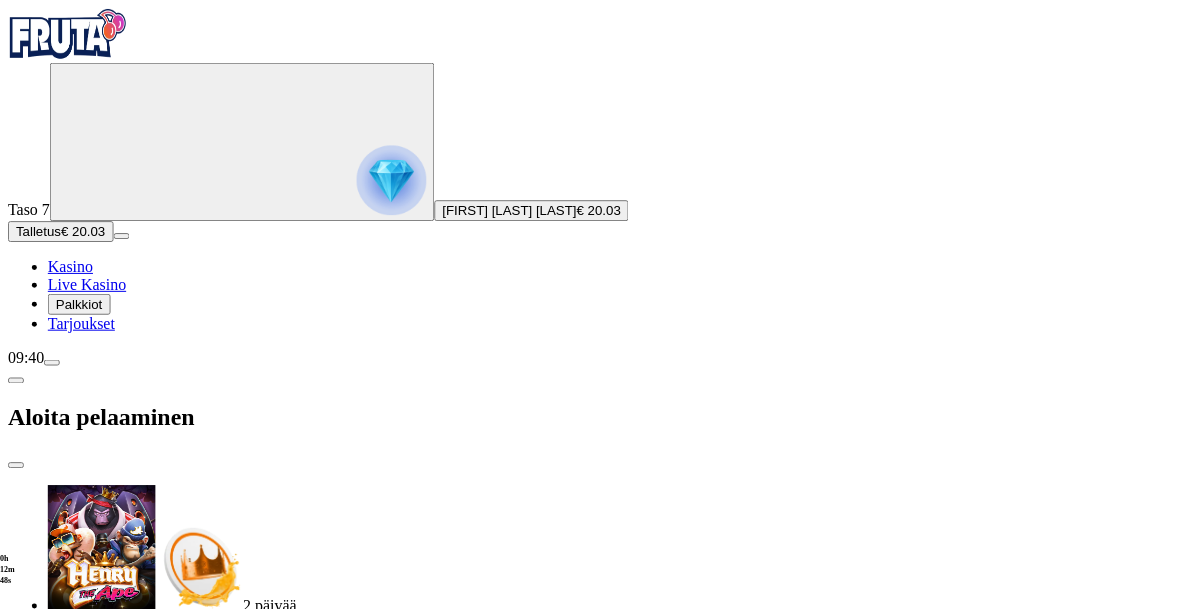 scroll, scrollTop: 12, scrollLeft: 0, axis: vertical 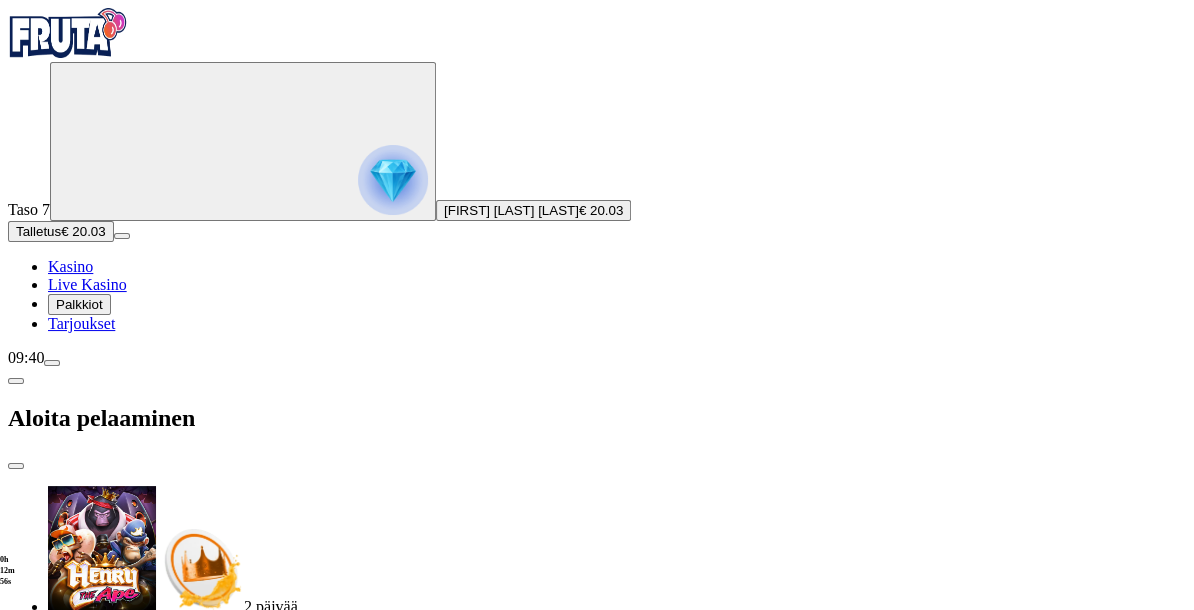 click at bounding box center [16, 466] 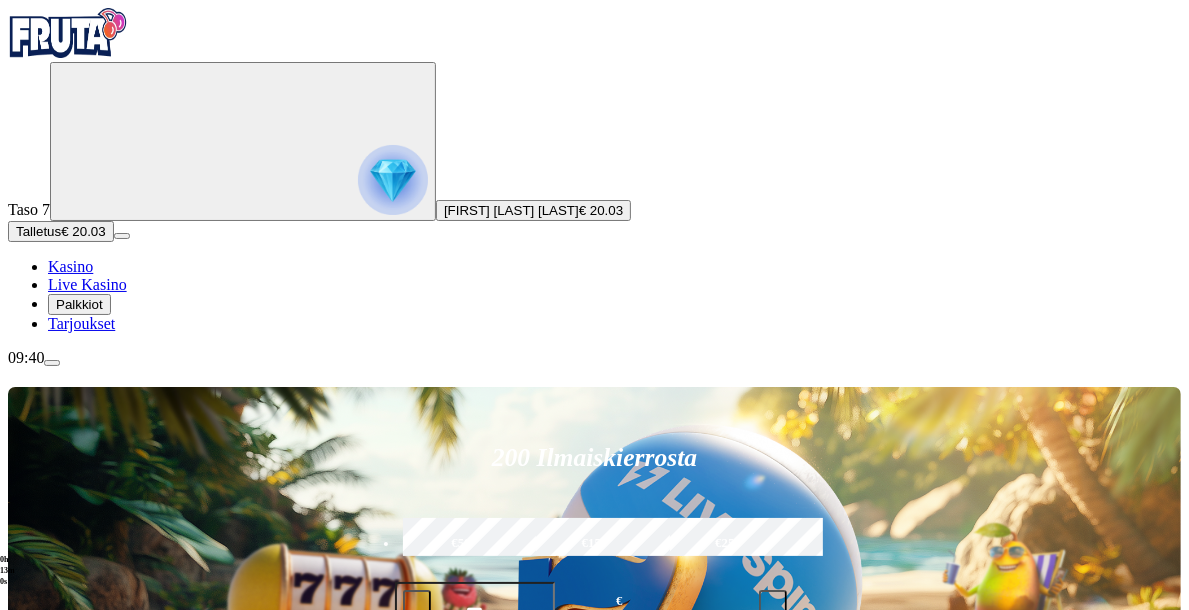 click on "Talletus" at bounding box center [38, 231] 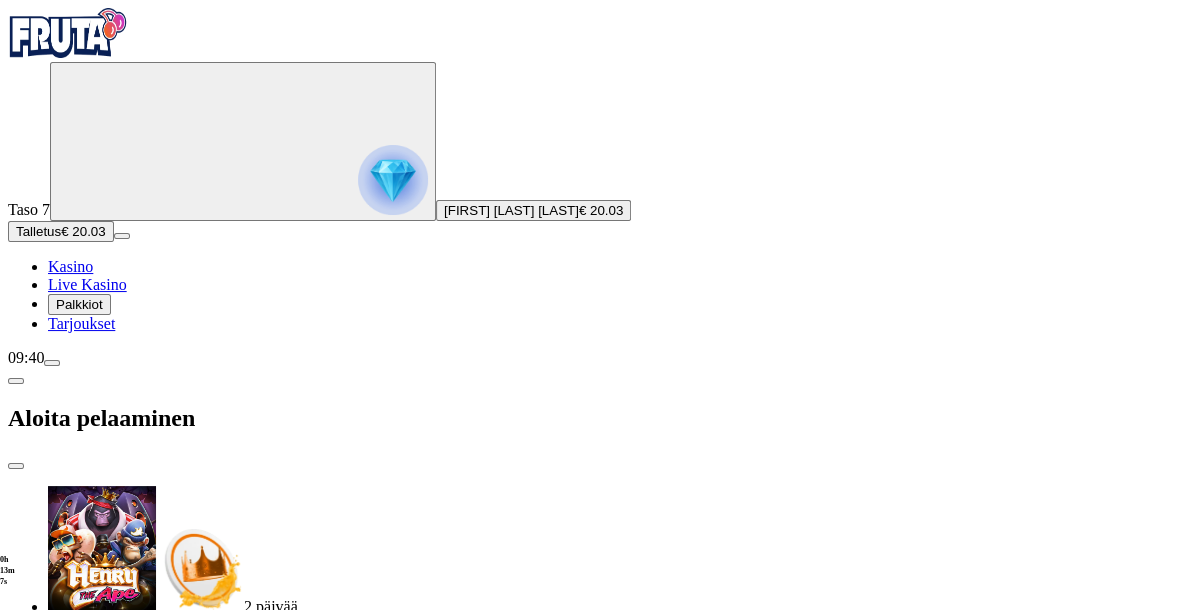 click at bounding box center (16, 466) 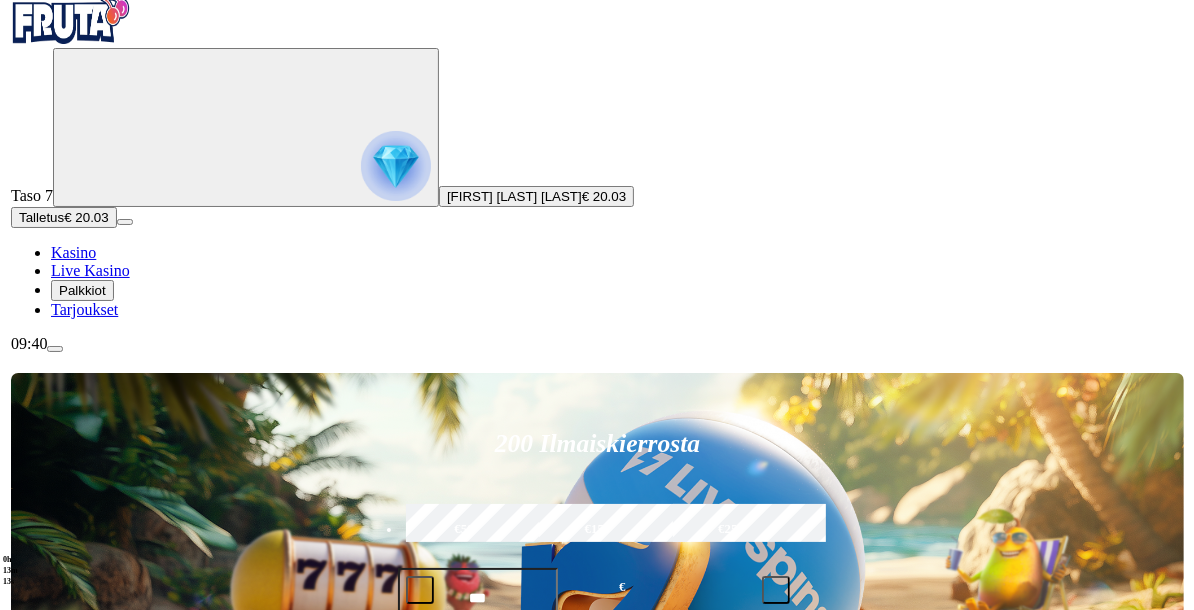 scroll, scrollTop: 146, scrollLeft: 0, axis: vertical 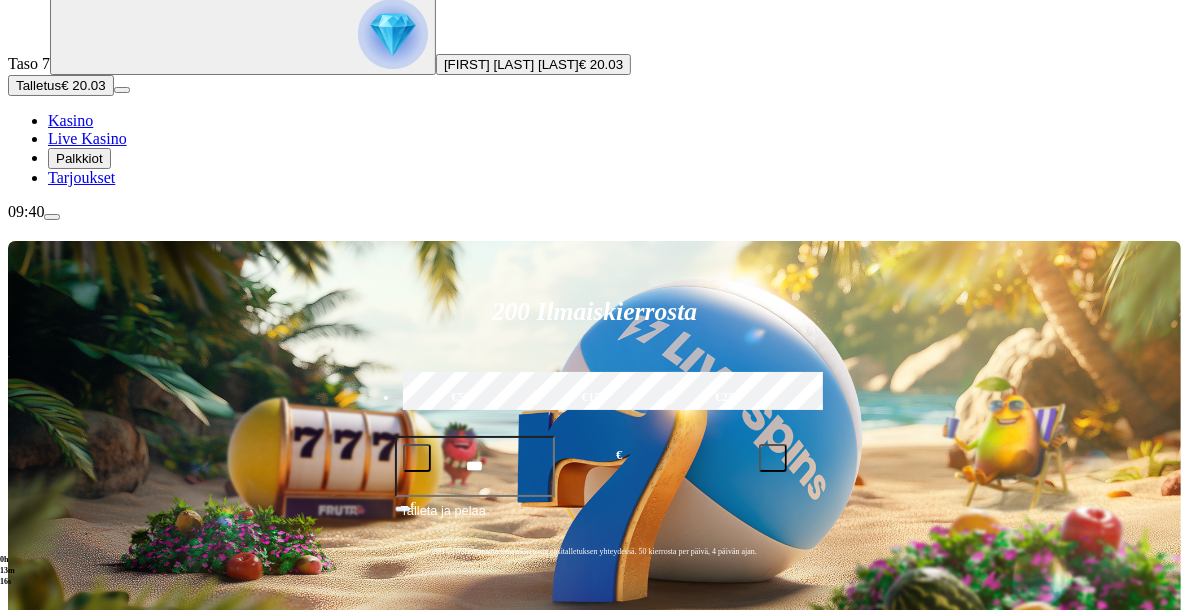 click at bounding box center [52, 217] 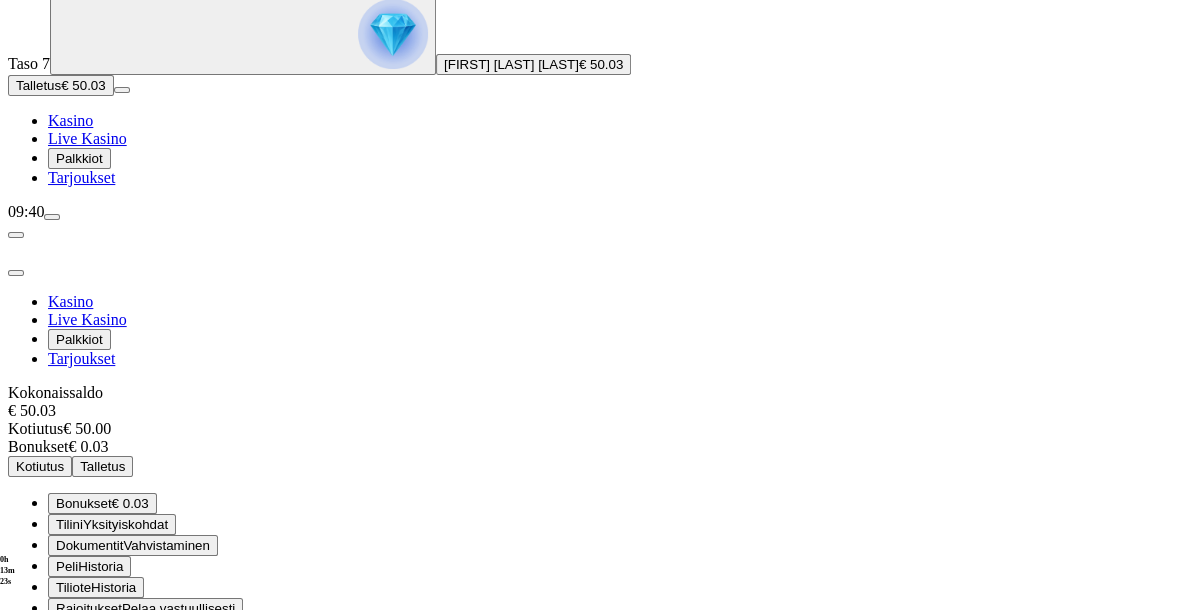 click on "Kotiutus" at bounding box center (40, 466) 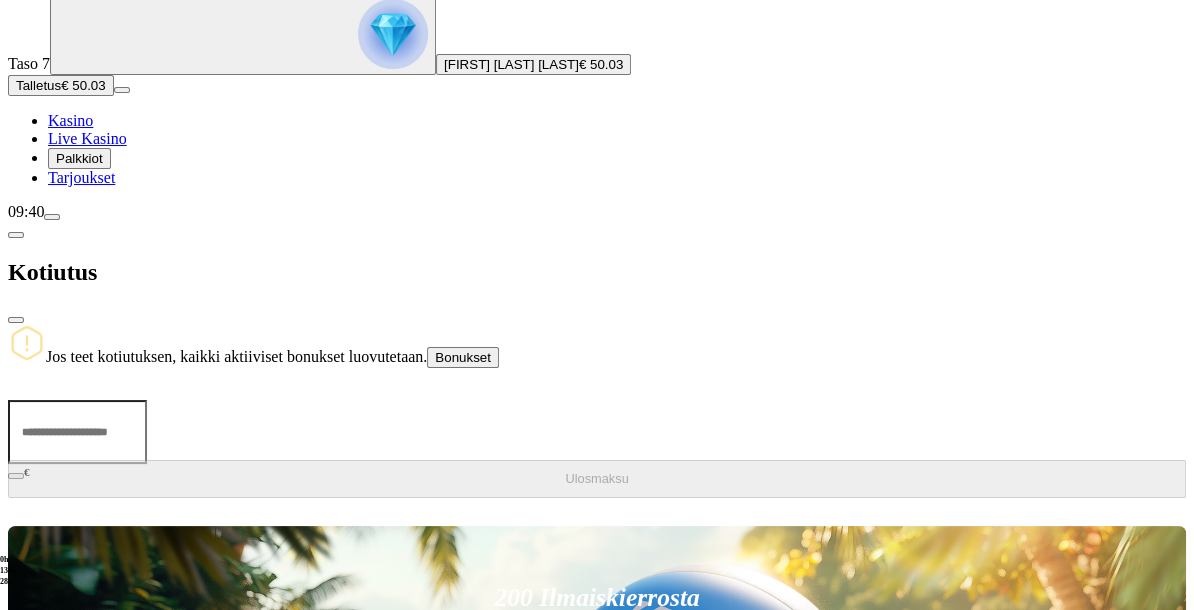 click at bounding box center [77, 432] 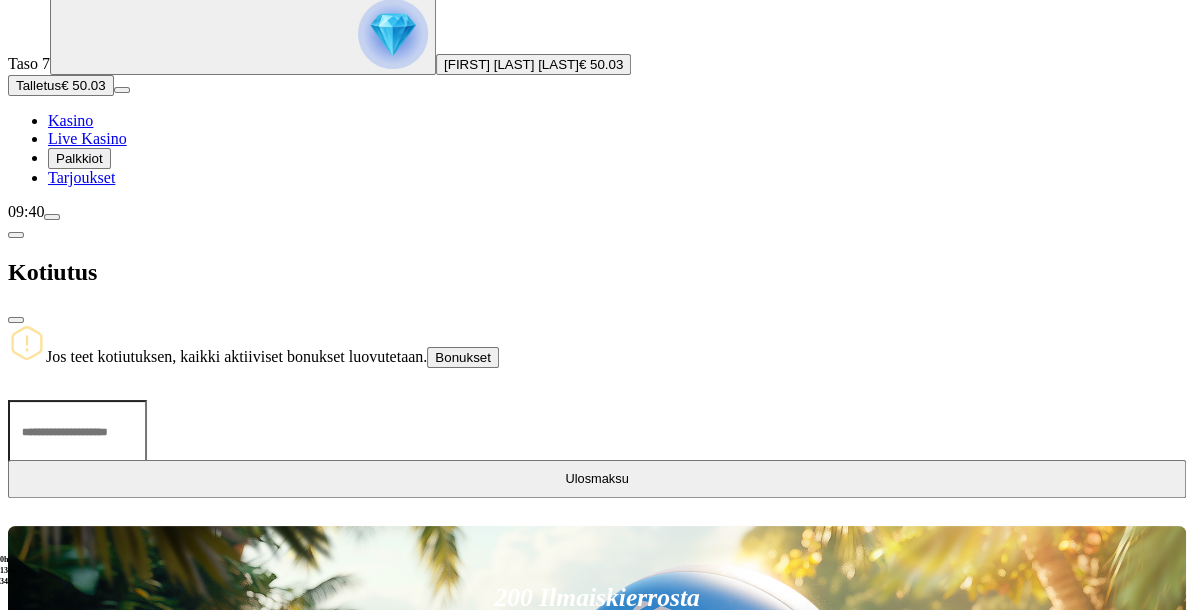 type on "**" 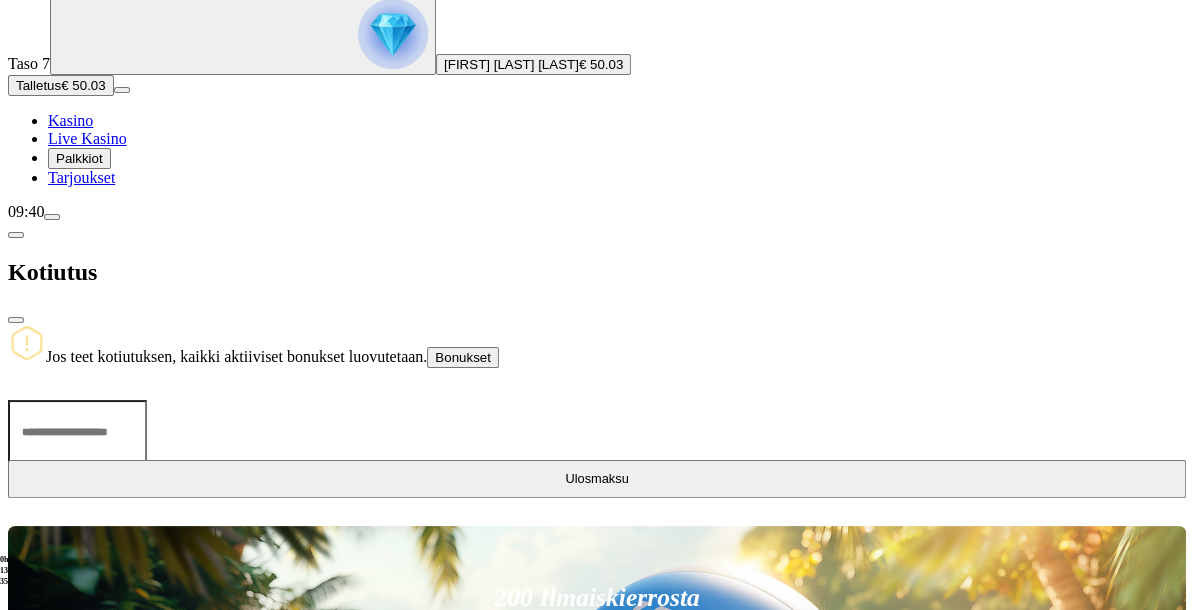 type 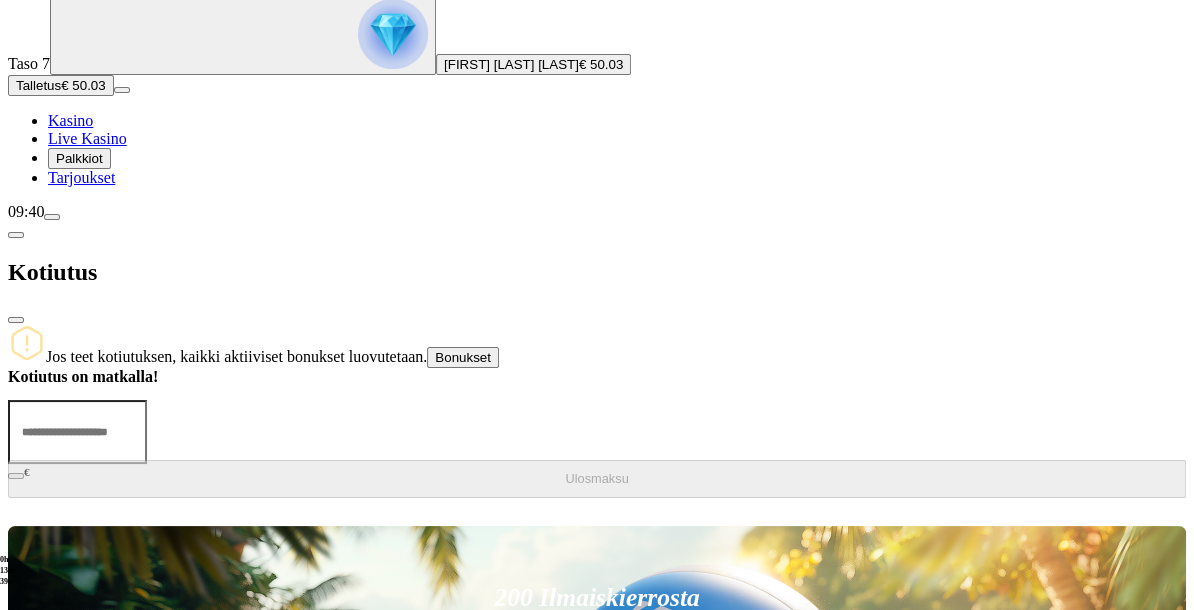 click at bounding box center (16, 320) 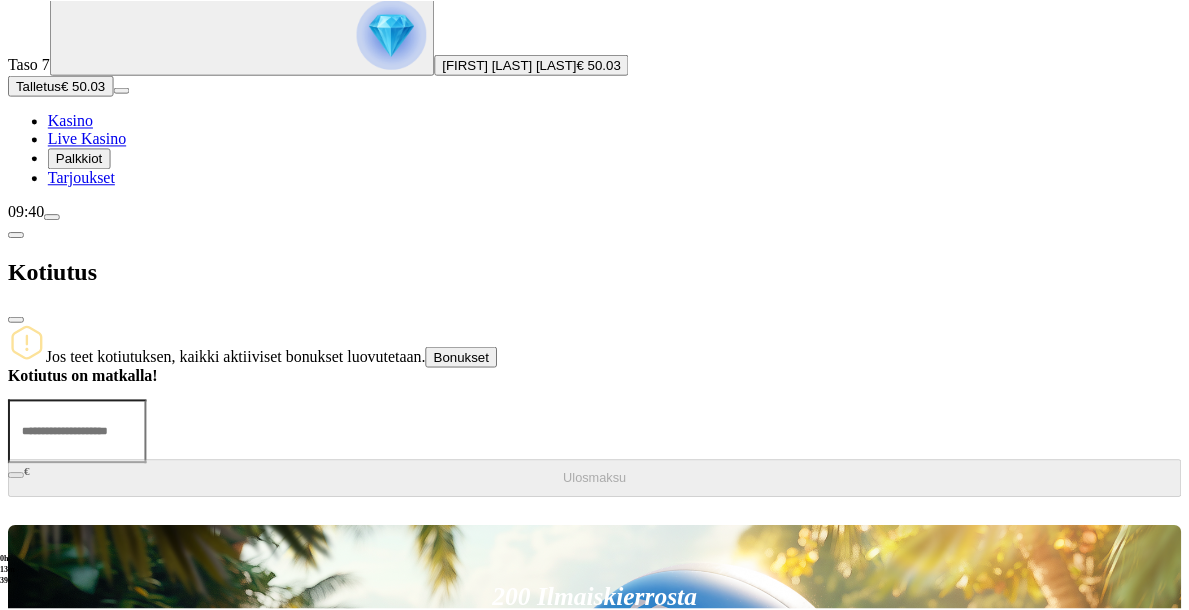 scroll, scrollTop: 0, scrollLeft: 0, axis: both 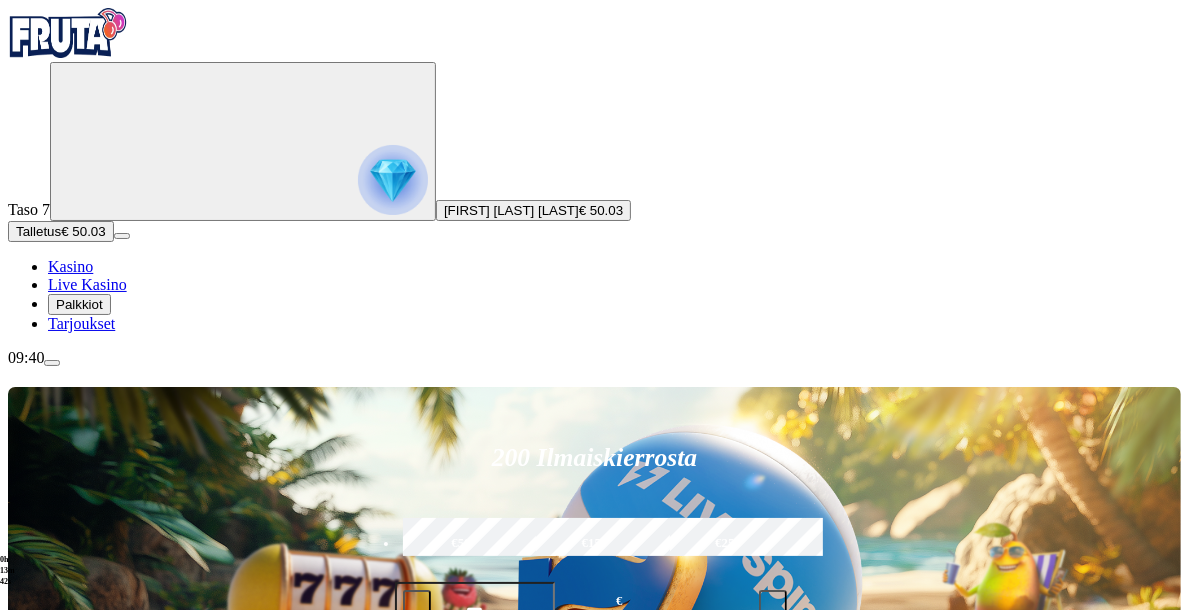 click on "Pelaa nyt" at bounding box center [77, 1087] 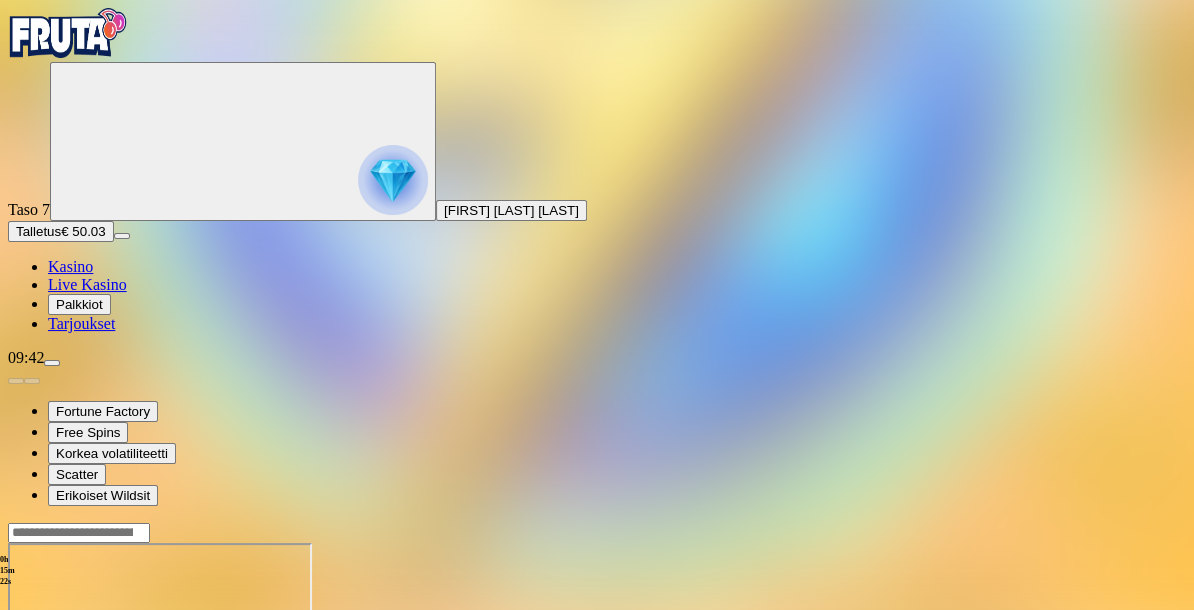click at bounding box center [16, 715] 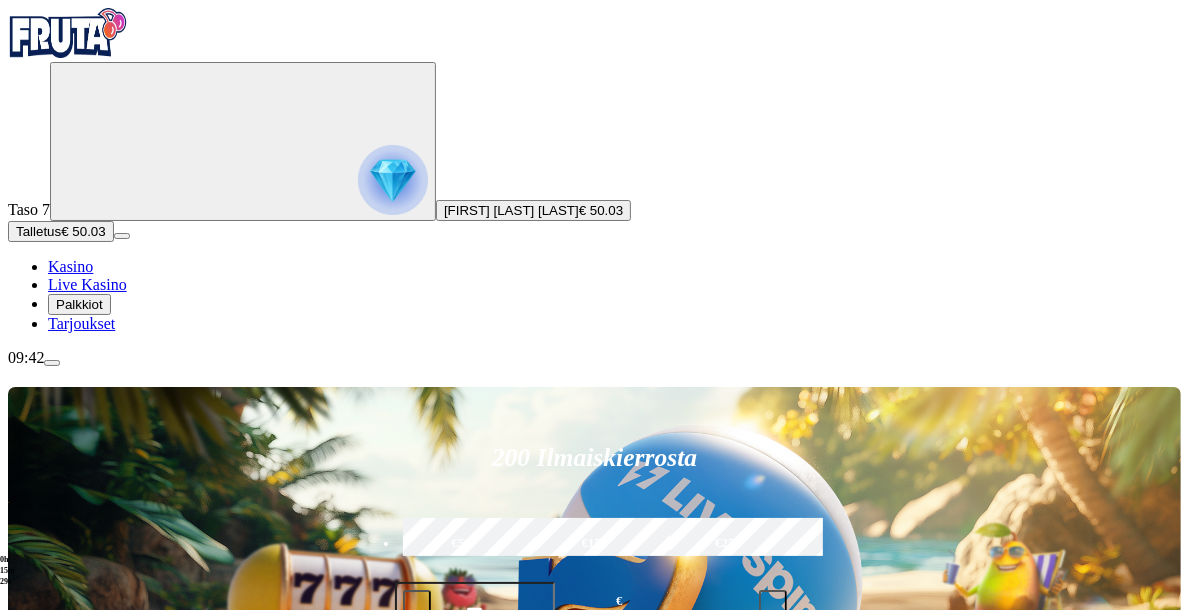 click at bounding box center [32, 1041] 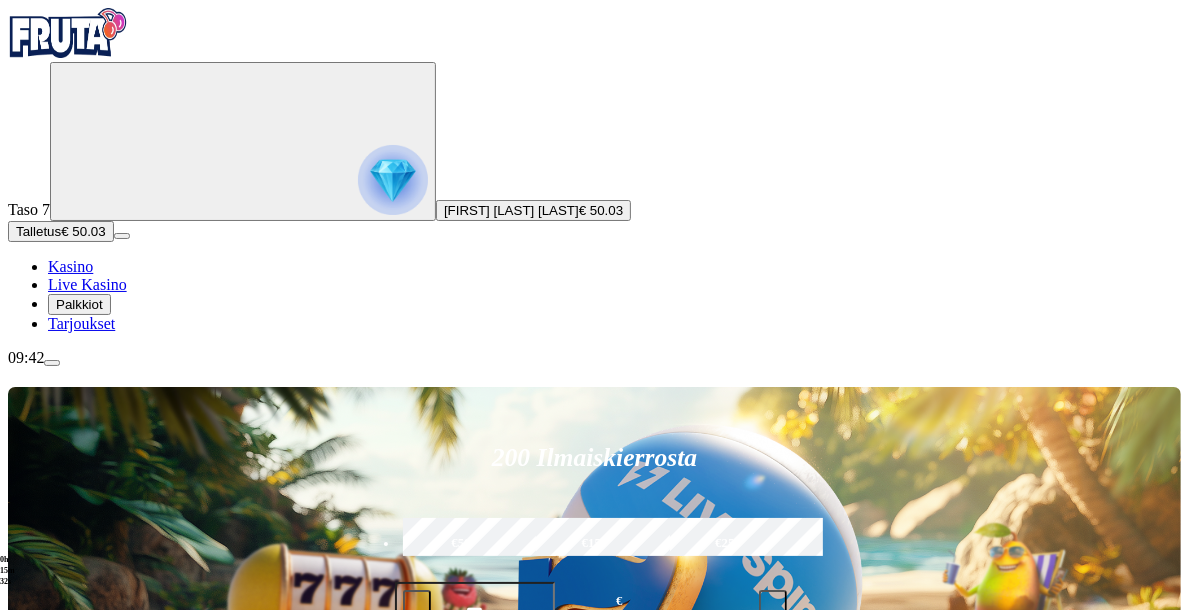 click on "Pelaa nyt" at bounding box center (-614, 1755) 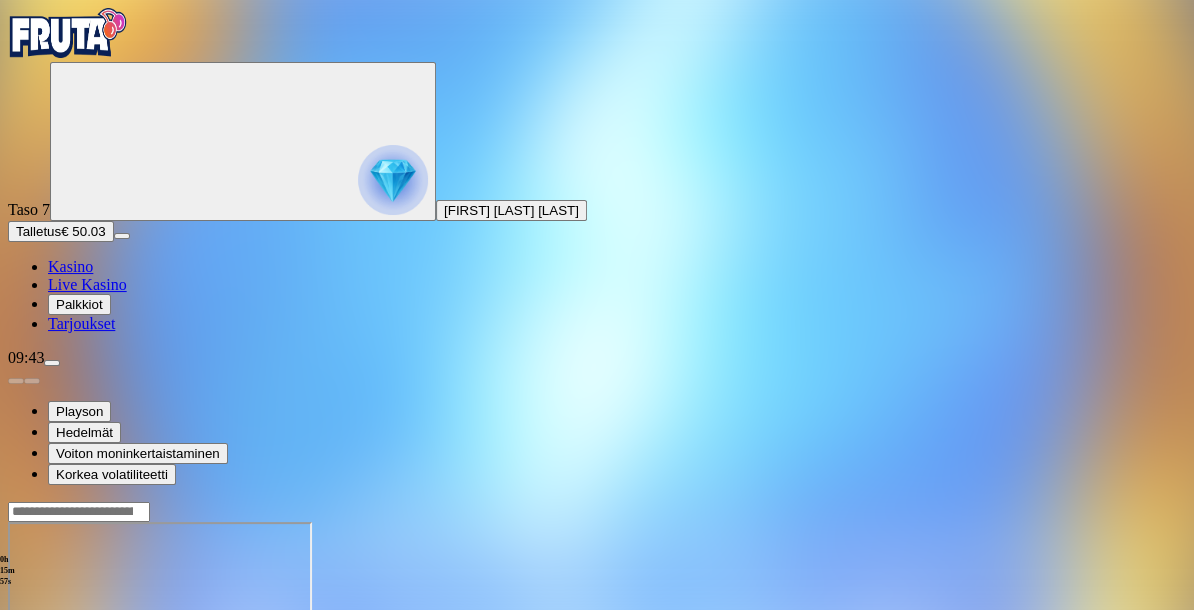click at bounding box center (16, 694) 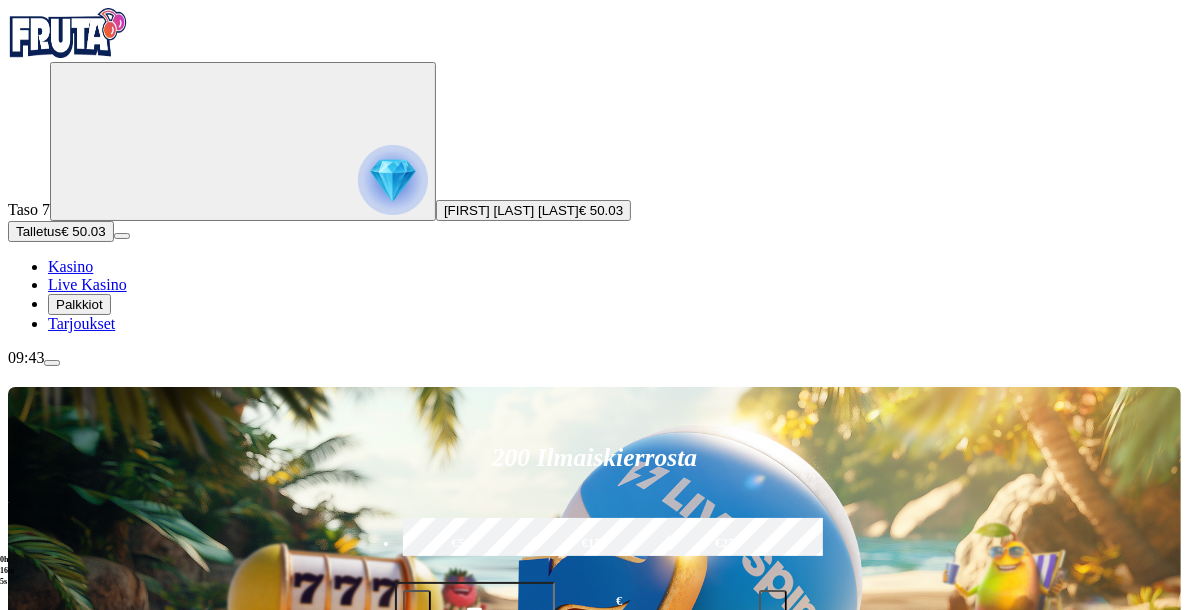 click at bounding box center [32, 1041] 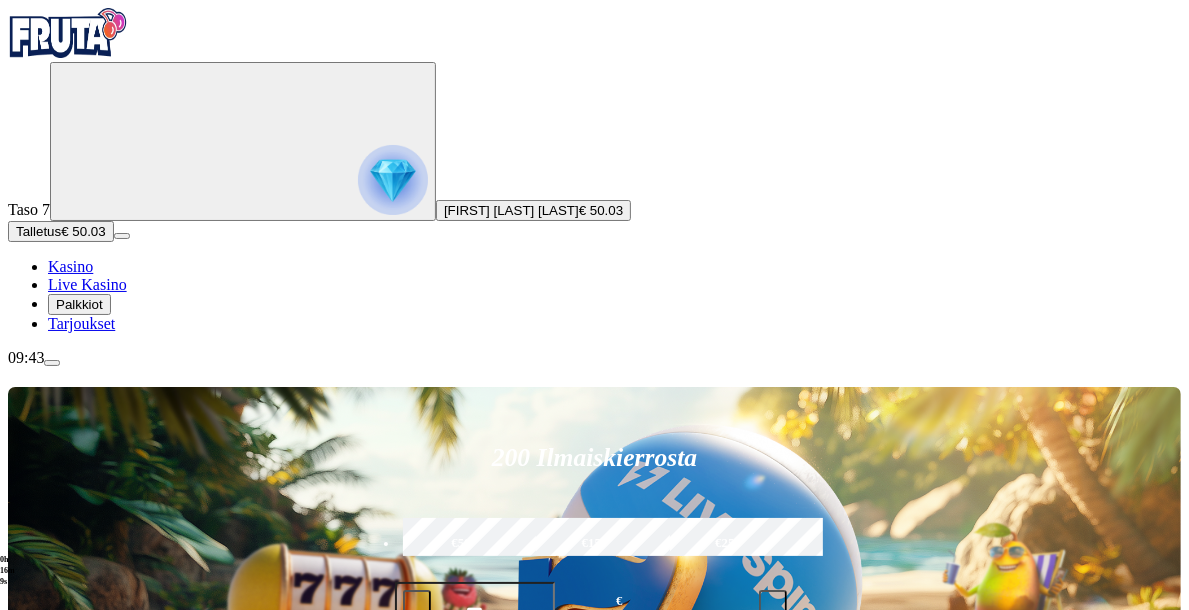 click on "Pelaa nyt" at bounding box center [-614, 1851] 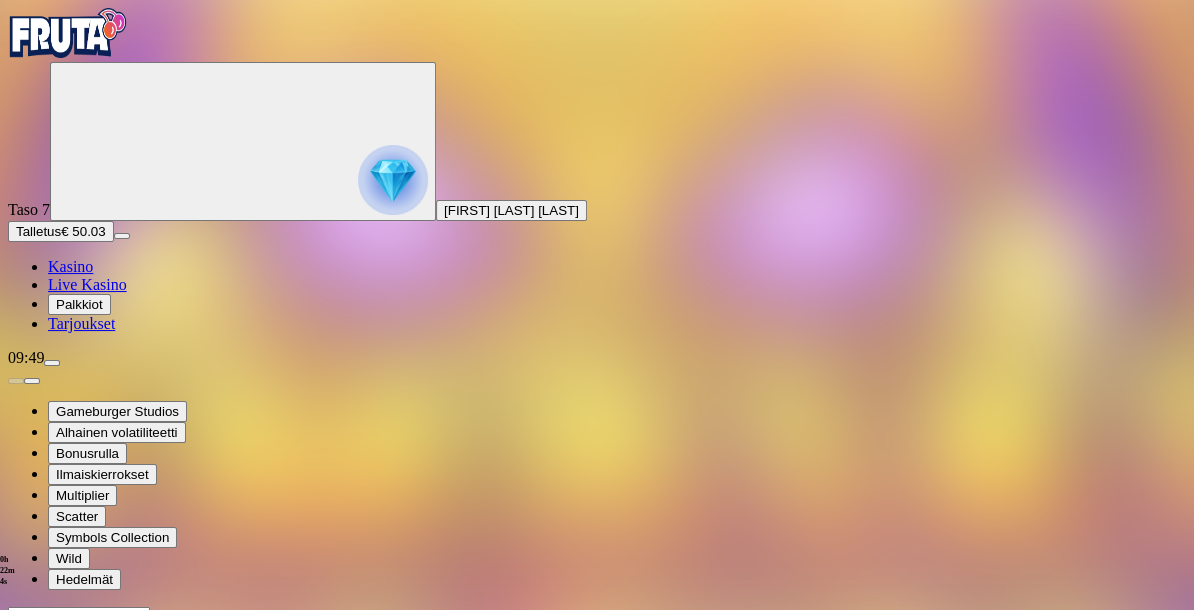 click at bounding box center [16, 799] 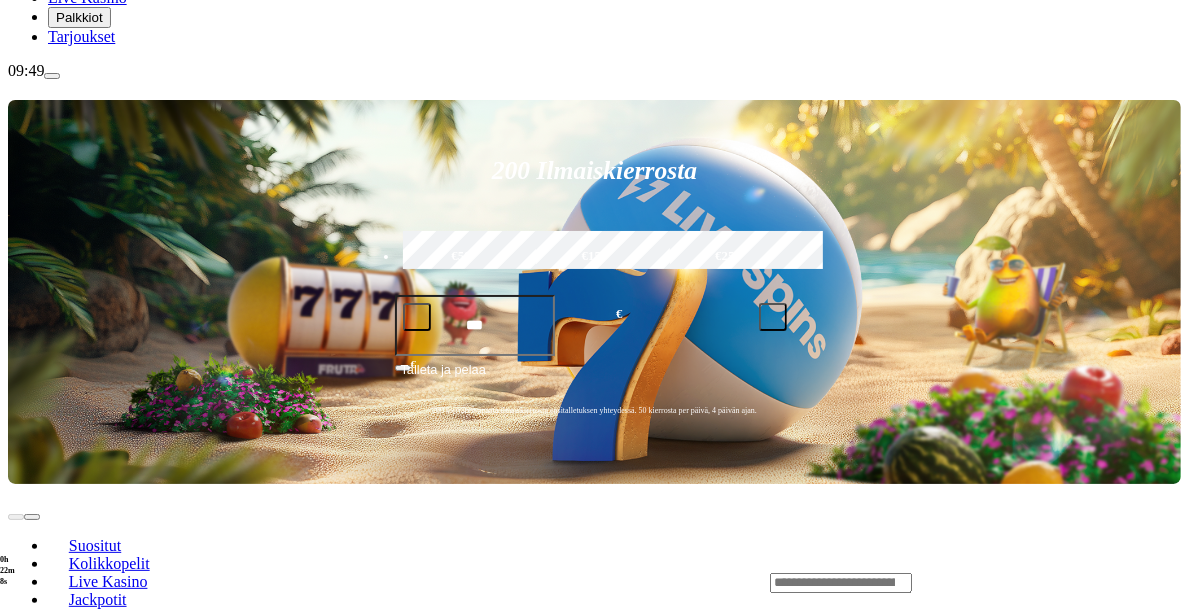 scroll, scrollTop: 319, scrollLeft: 0, axis: vertical 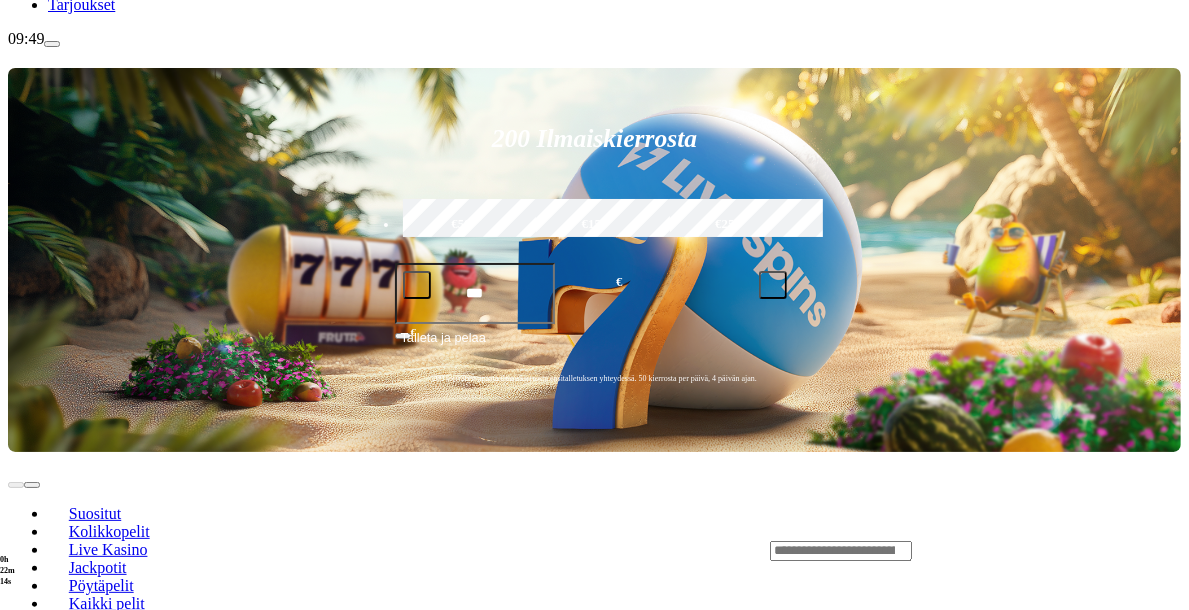 click on "Pelaa nyt" at bounding box center [77, 2498] 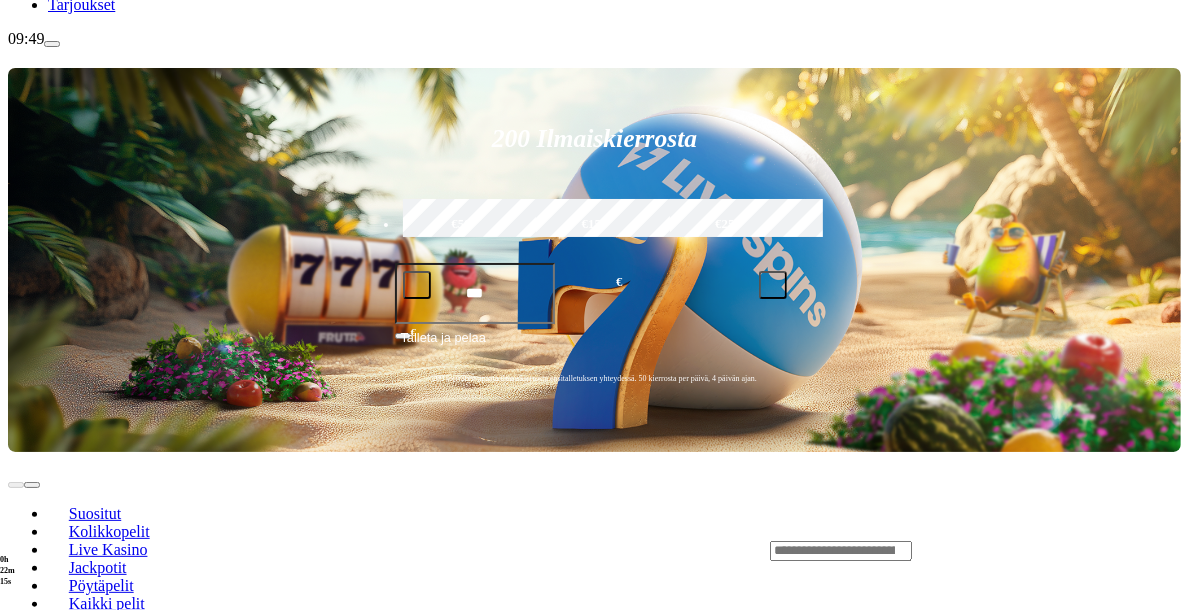 scroll, scrollTop: 0, scrollLeft: 0, axis: both 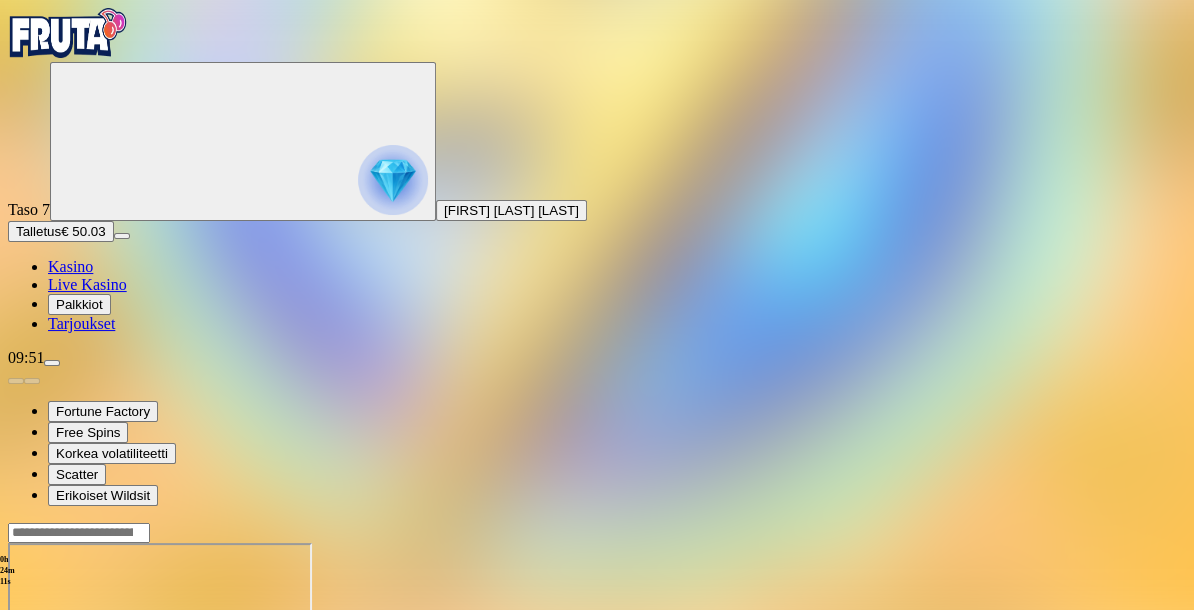 click at bounding box center [16, 715] 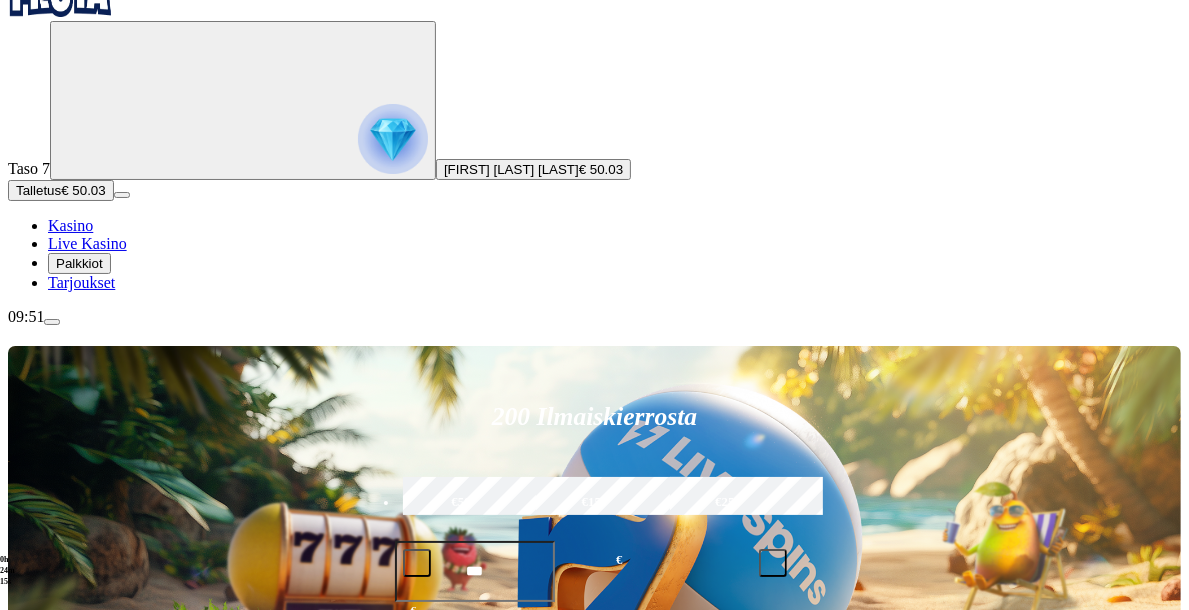 scroll, scrollTop: 500, scrollLeft: 0, axis: vertical 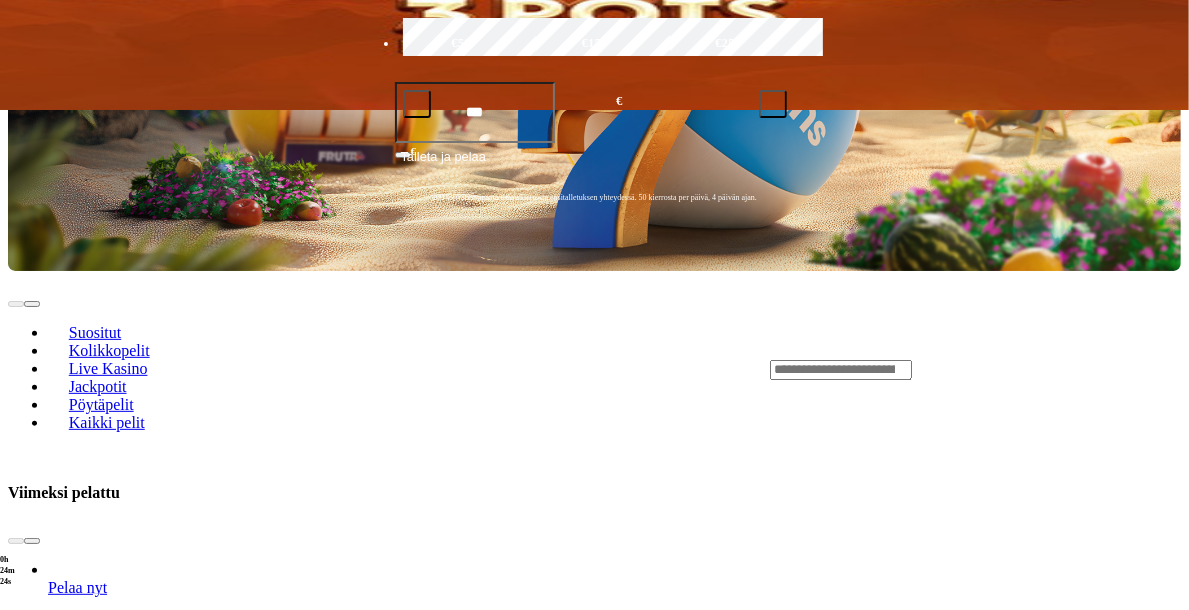 click on "Pelaa nyt" at bounding box center (77, 2901) 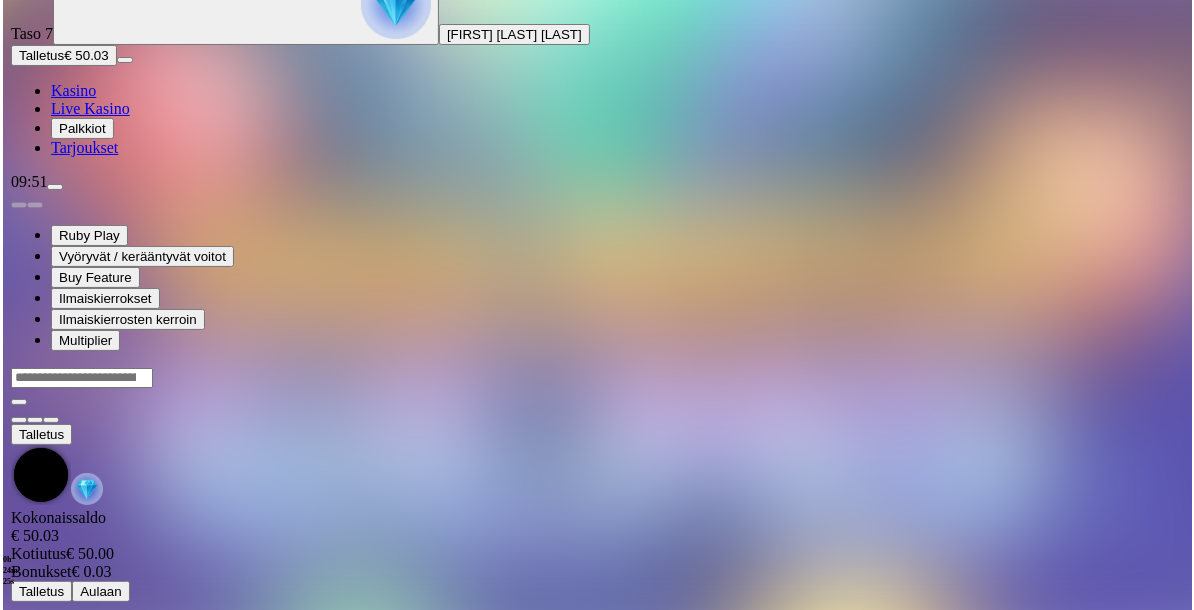 scroll, scrollTop: 0, scrollLeft: 0, axis: both 